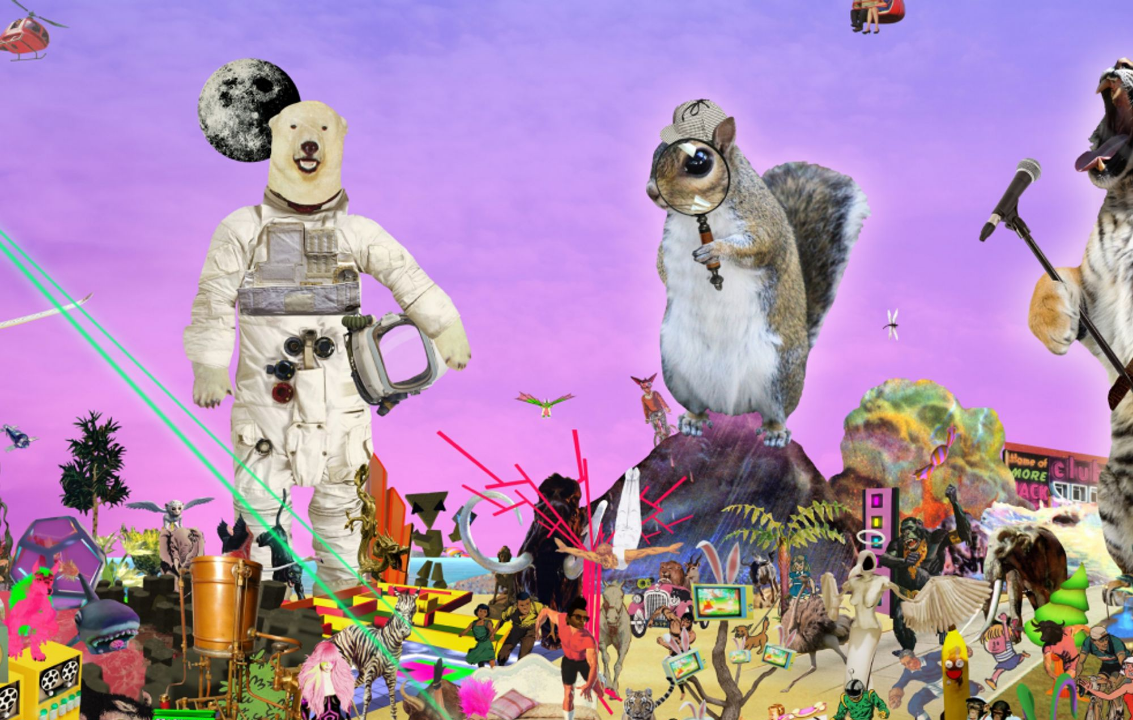 scroll, scrollTop: 0, scrollLeft: 0, axis: both 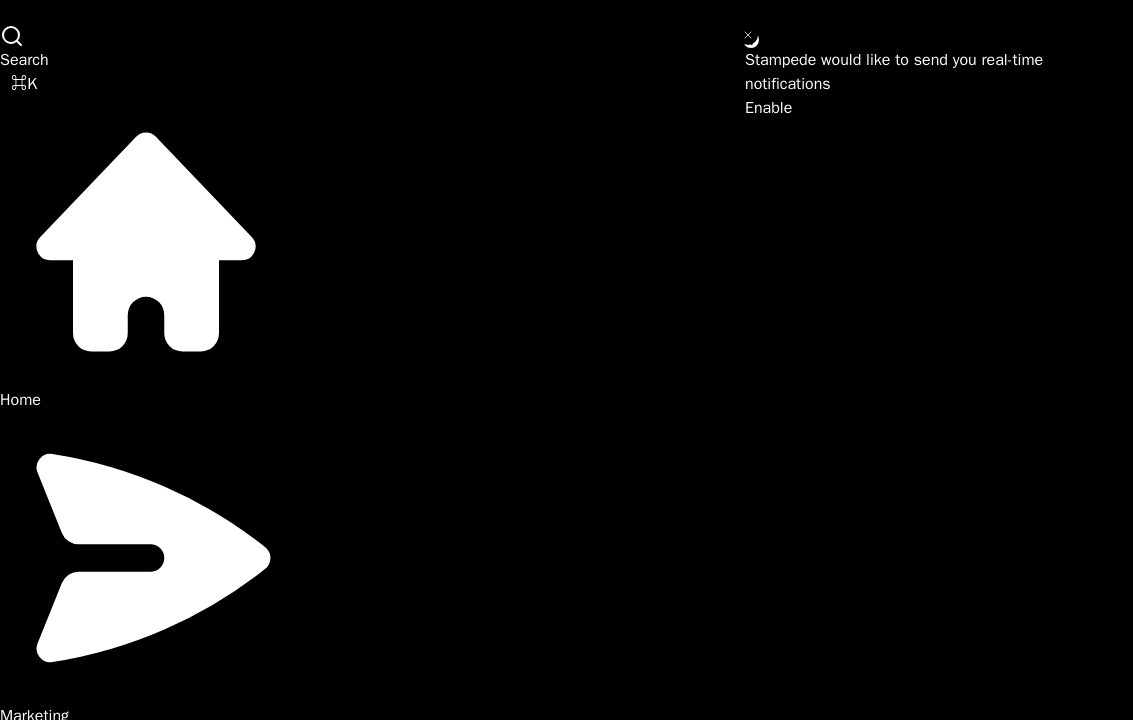 click at bounding box center (33, 8923) 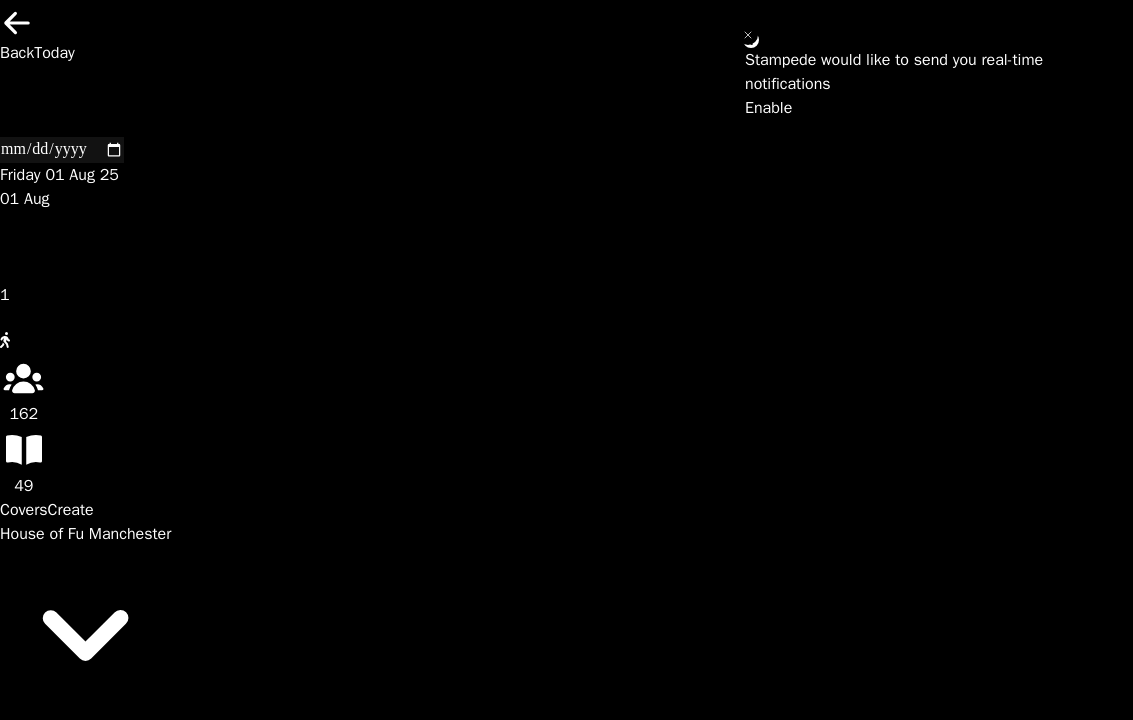 scroll, scrollTop: 0, scrollLeft: 1342, axis: horizontal 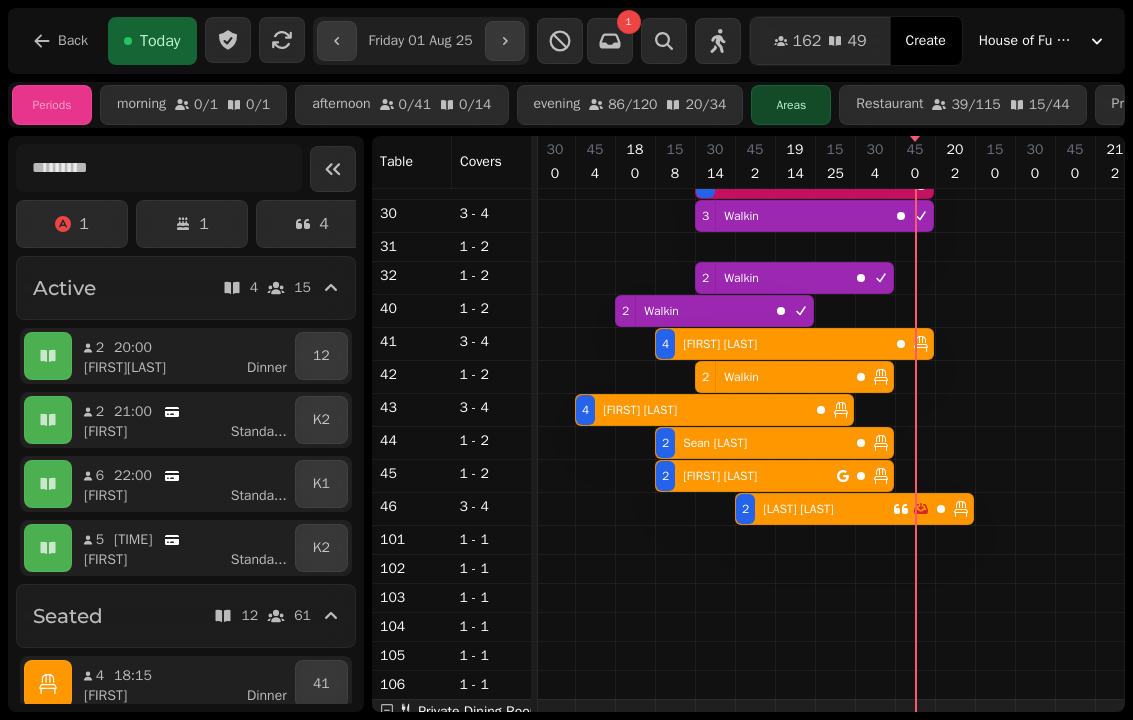 click on "[FIRST] [LAST]" at bounding box center (720, 344) 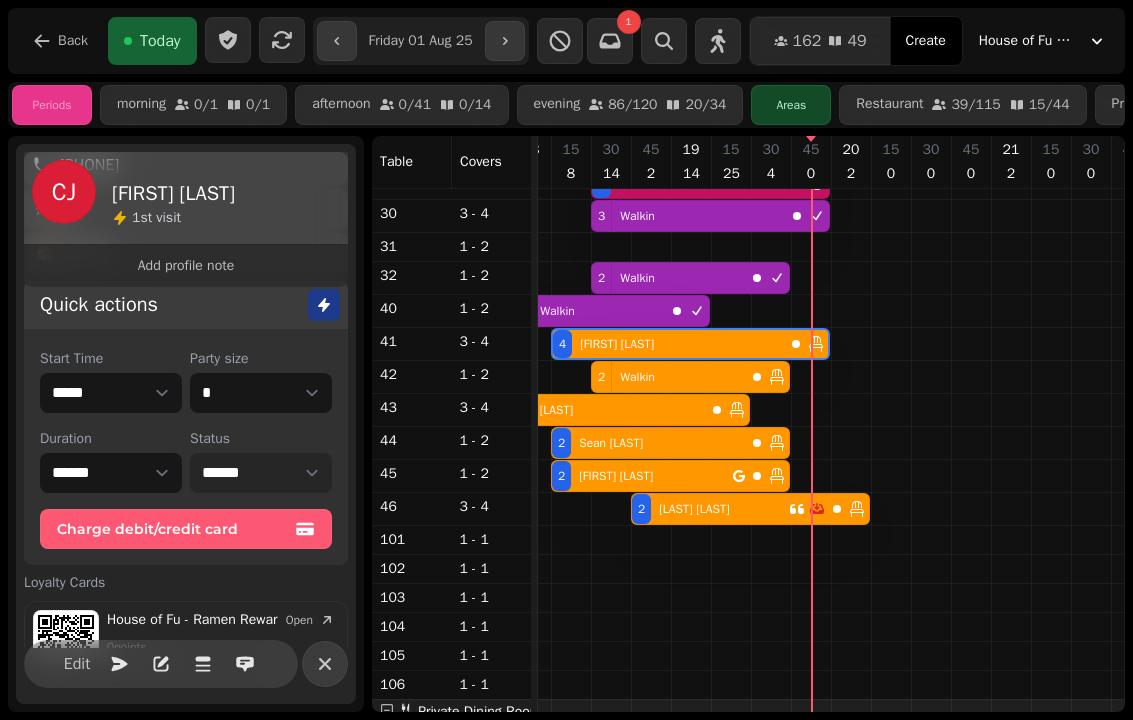 click on "**********" at bounding box center (261, 473) 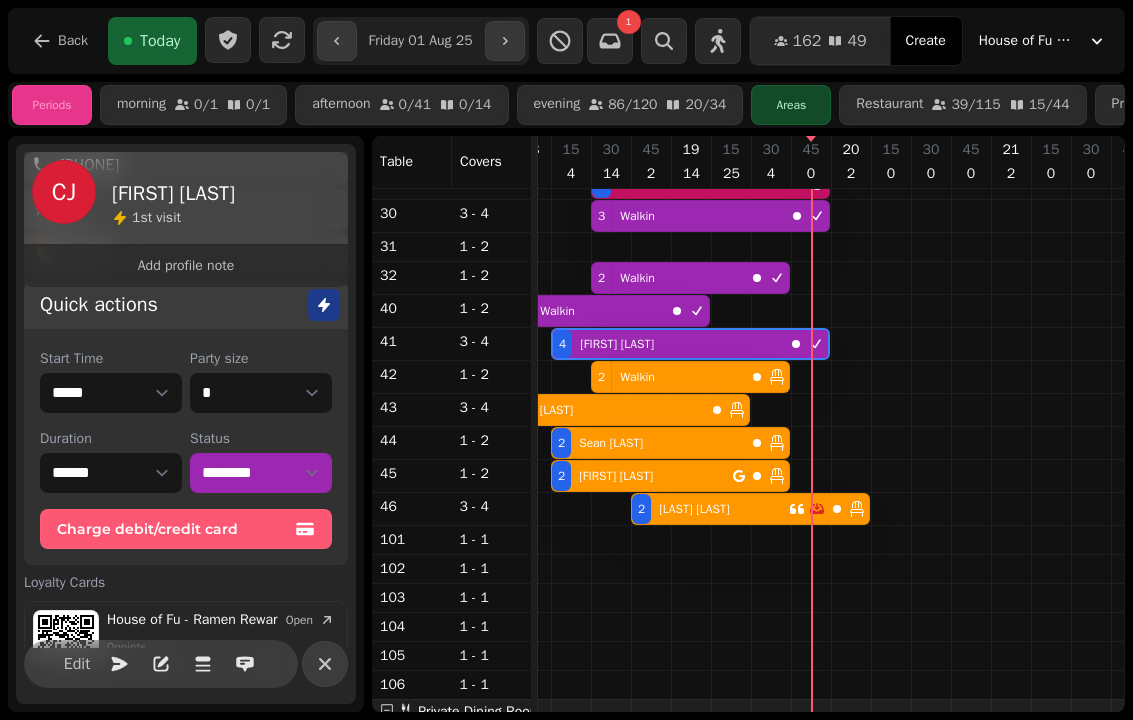 click on "2 Walkin" at bounding box center [668, 377] 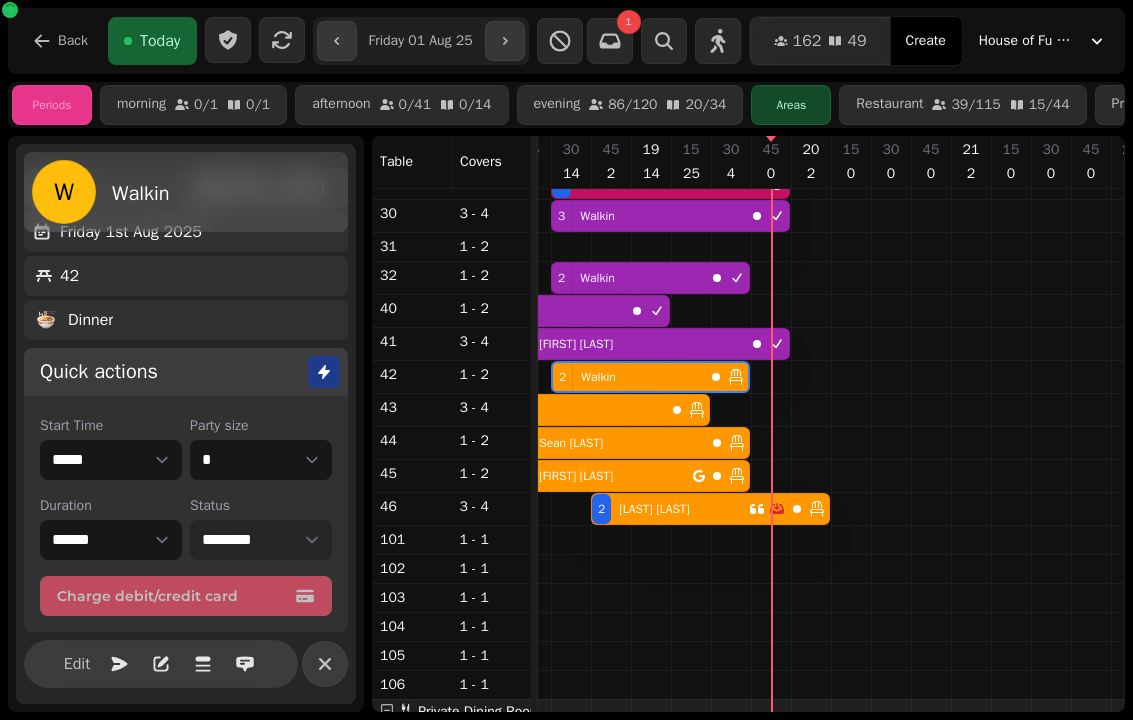 click on "**********" at bounding box center (261, 540) 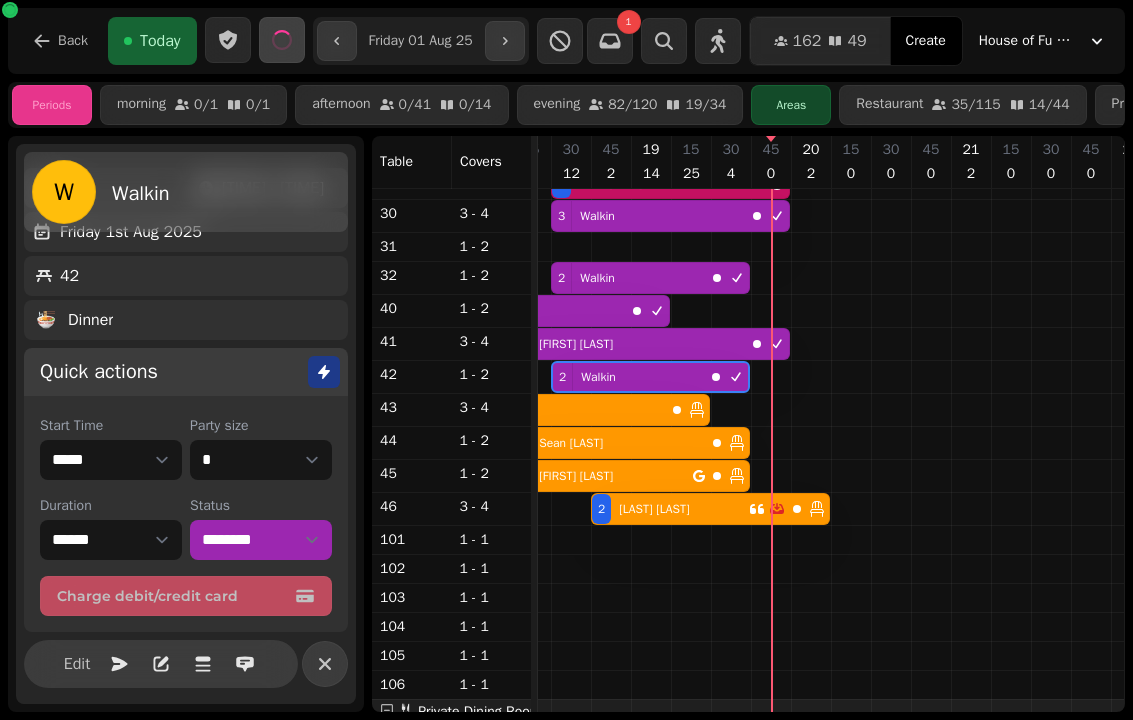 click on "[NUMBER] [FIRST] [LAST]" at bounding box center [548, 410] 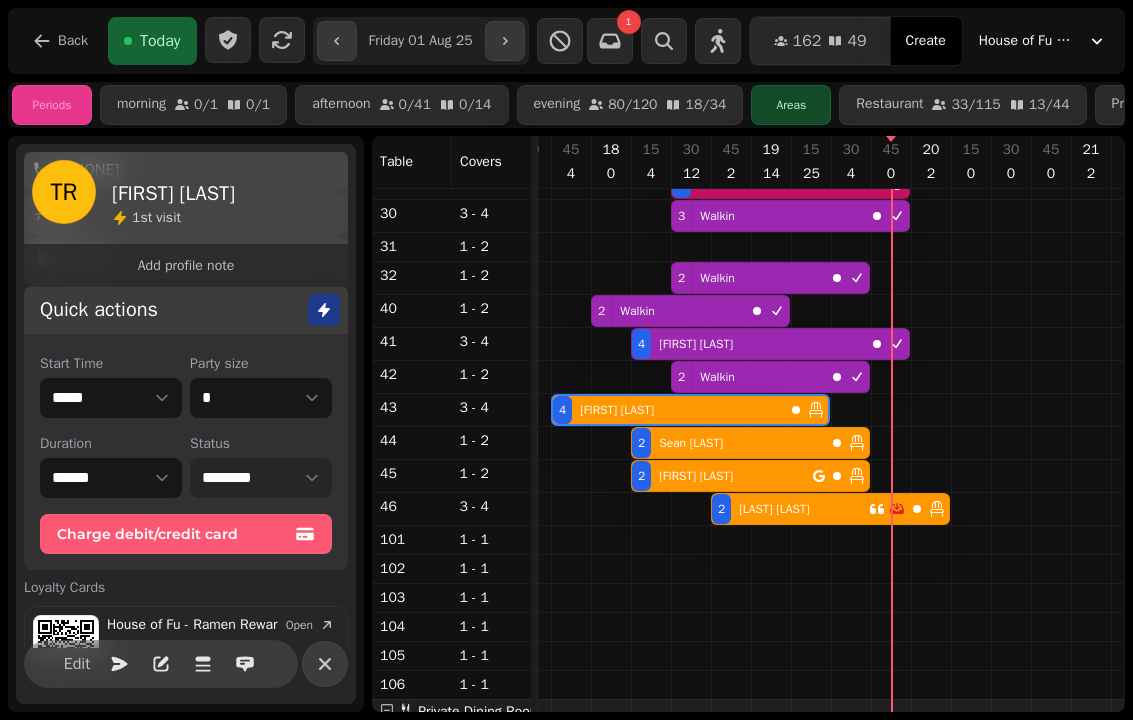 click on "**********" at bounding box center [261, 478] 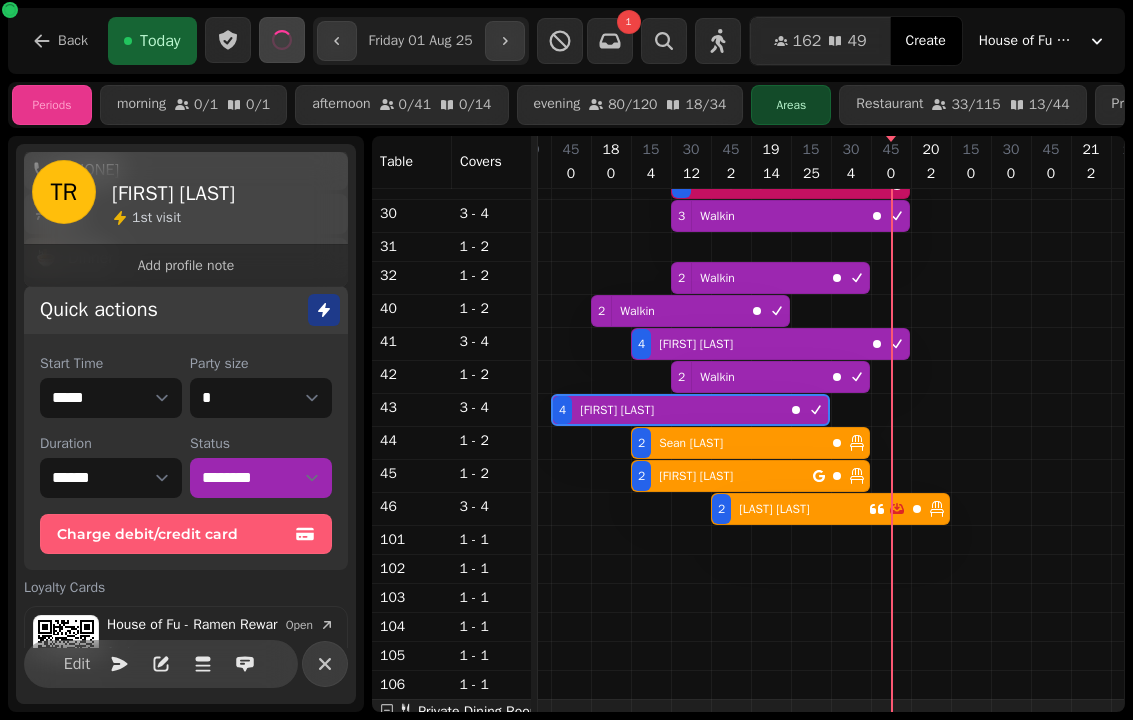 click on "[FIRST] [LAST]" at bounding box center [691, 443] 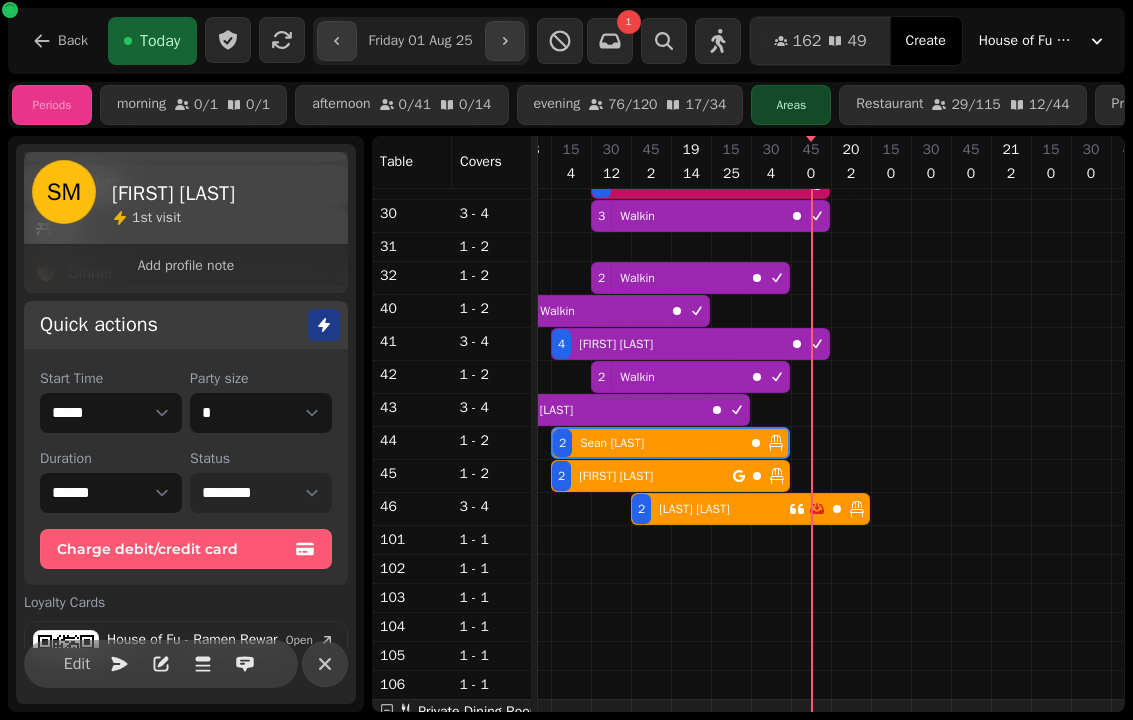 click on "**********" at bounding box center (261, 493) 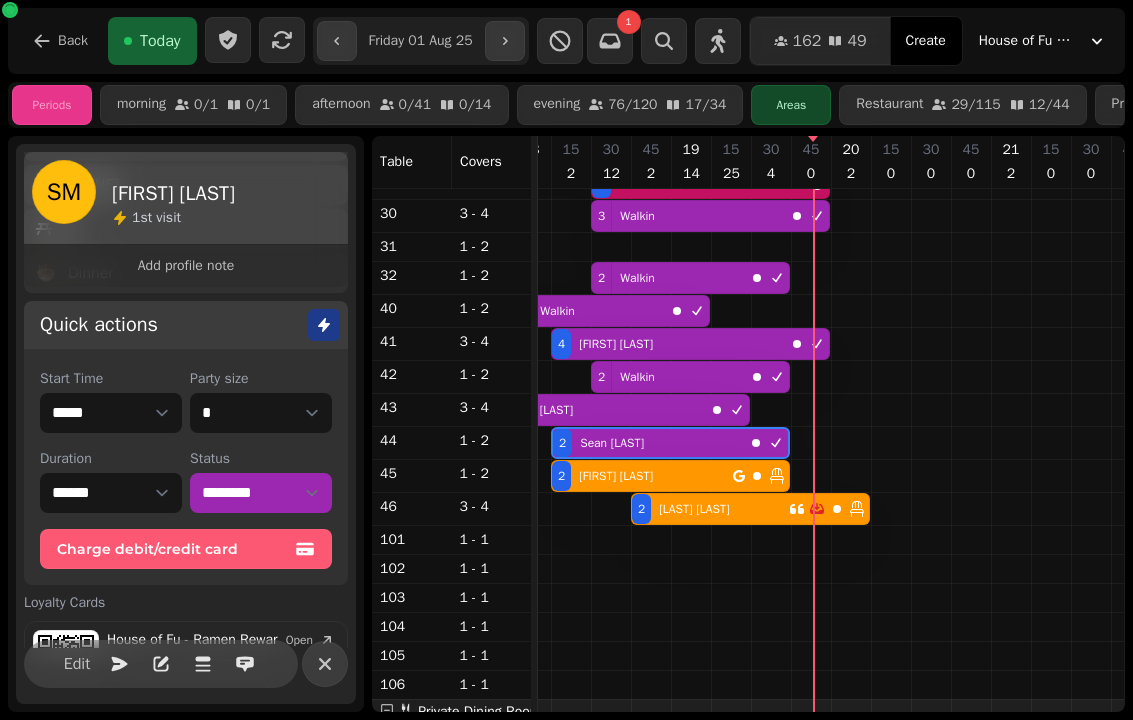 click on "[FIRST] [LAST]" at bounding box center (616, 476) 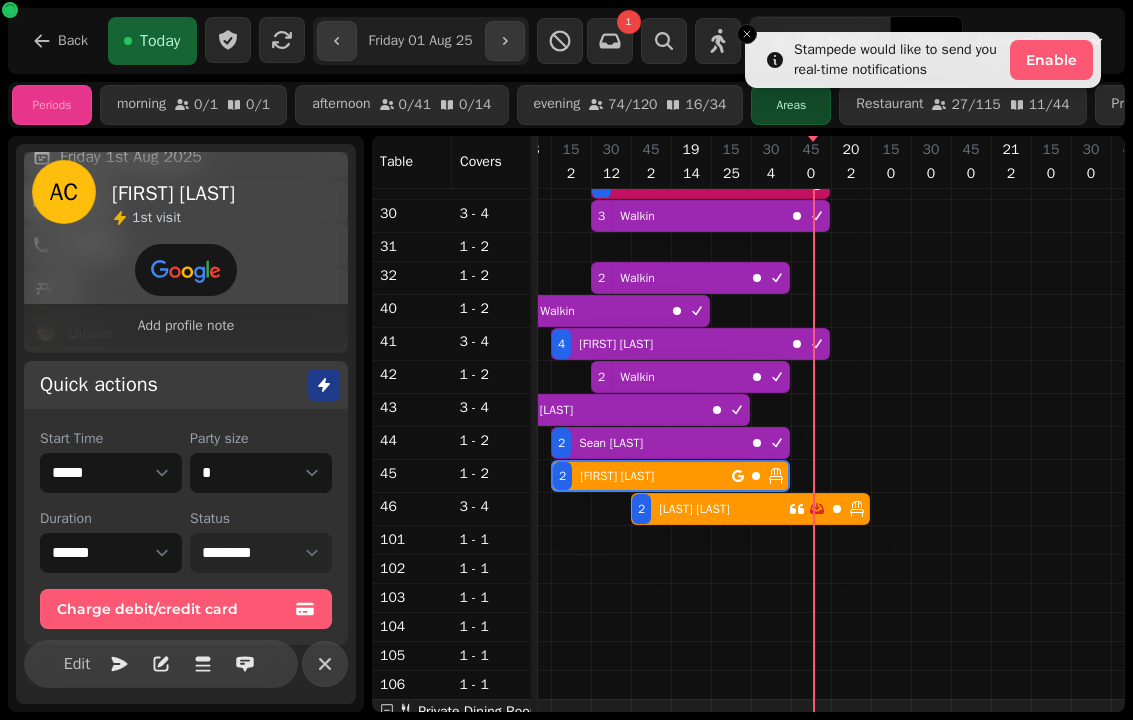 click on "**********" at bounding box center [261, 553] 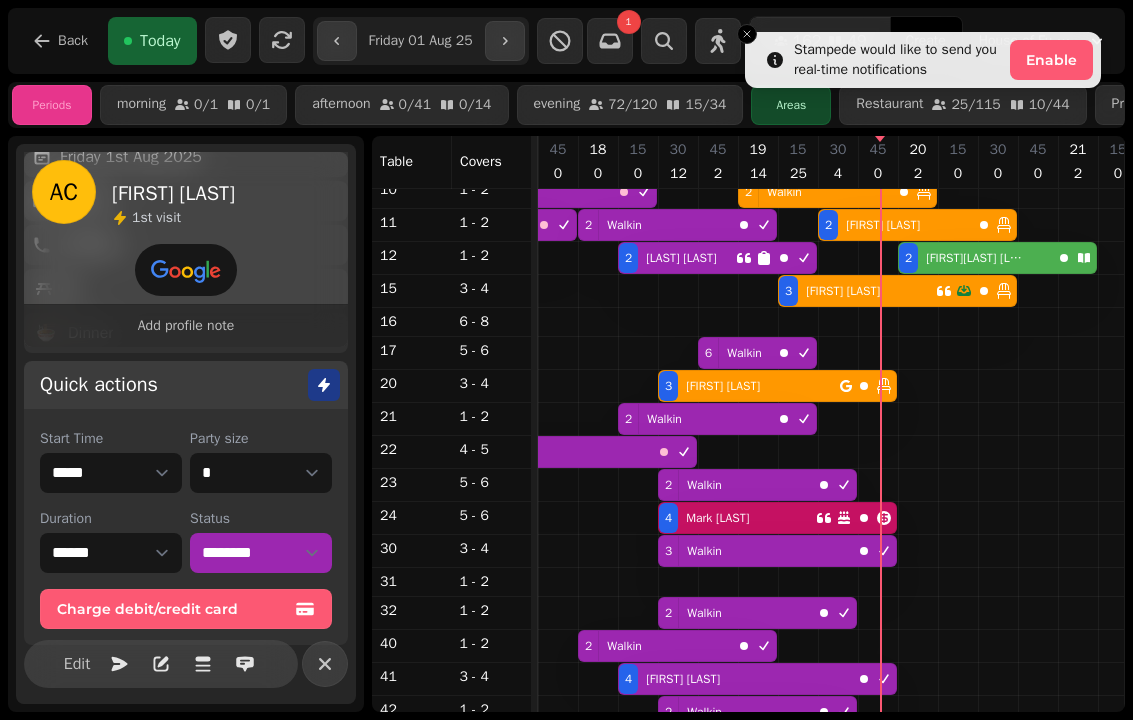 click on "[FIRST] [LAST]" at bounding box center (723, 386) 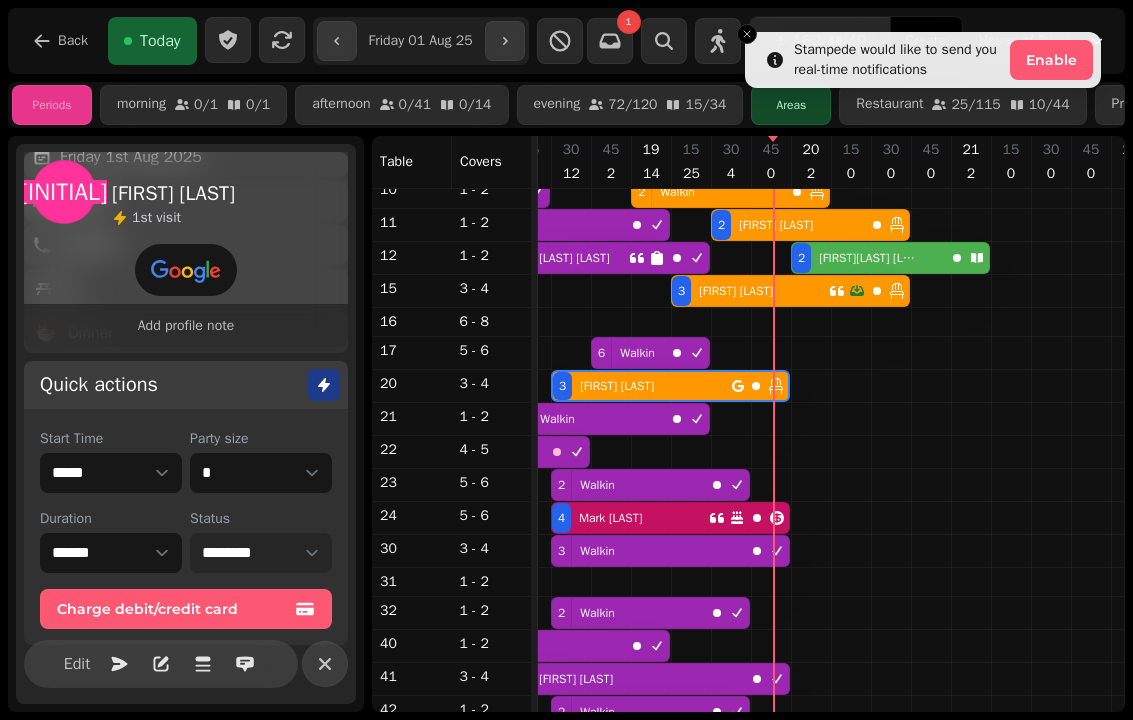 click on "**********" at bounding box center (261, 553) 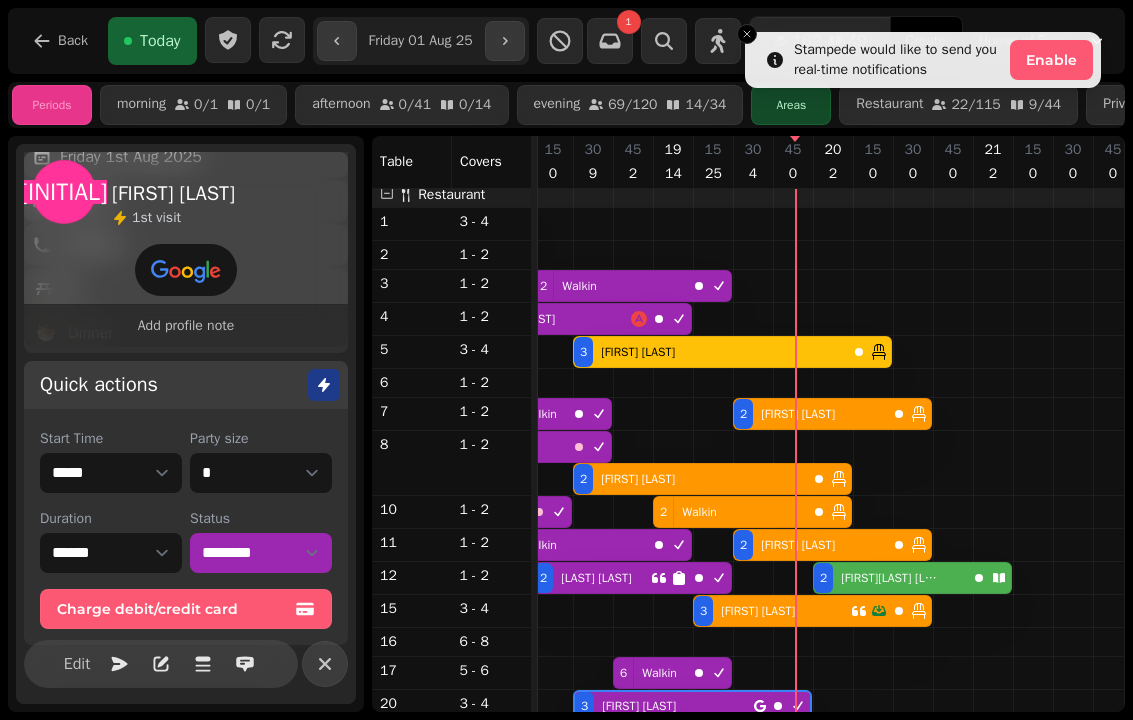 click on "[NUMBER] [FIRST] [LAST]" at bounding box center [710, 352] 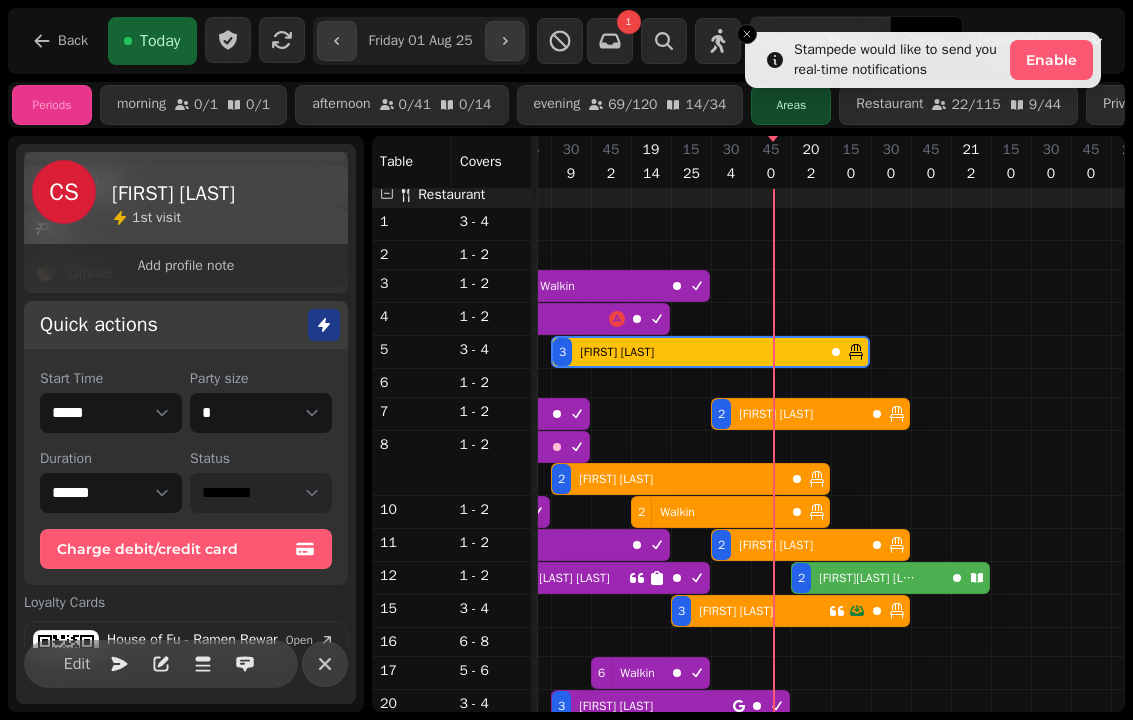 click on "**********" at bounding box center [261, 493] 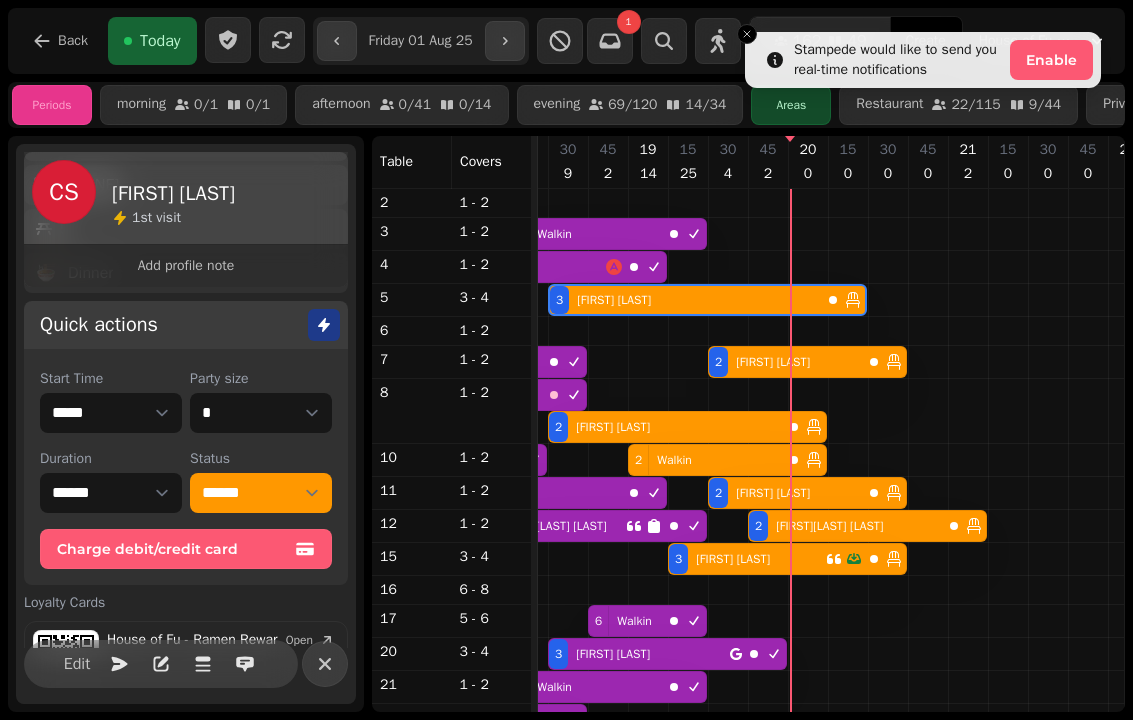 click at bounding box center (228, 40) 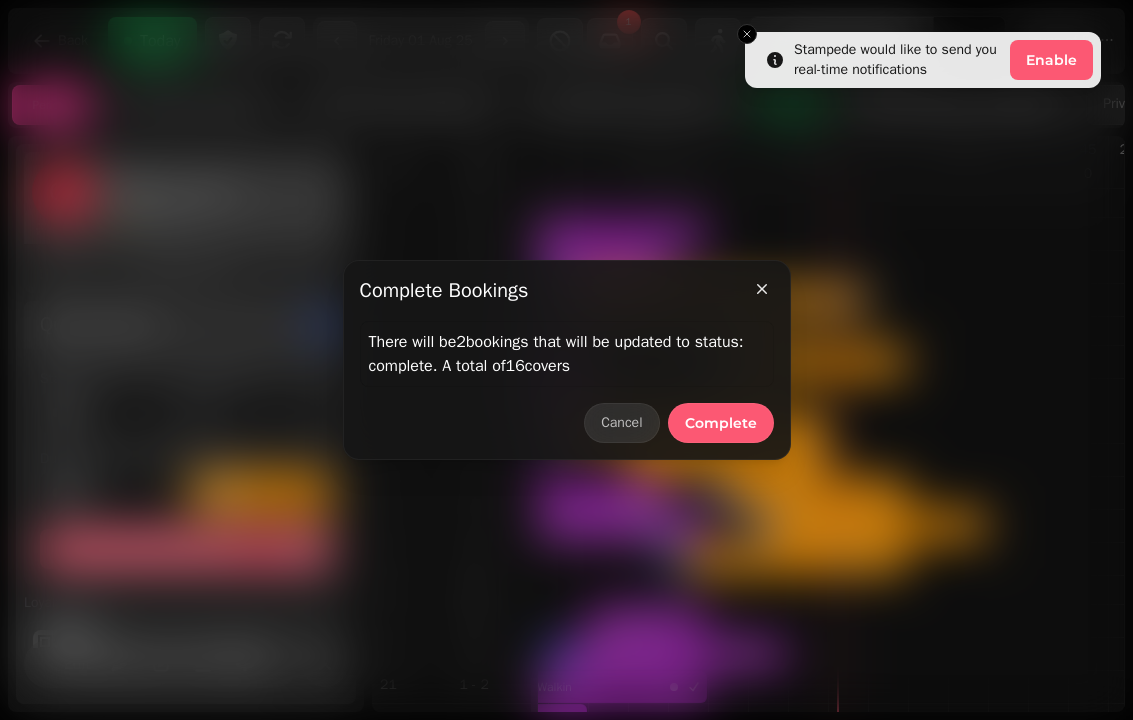 click 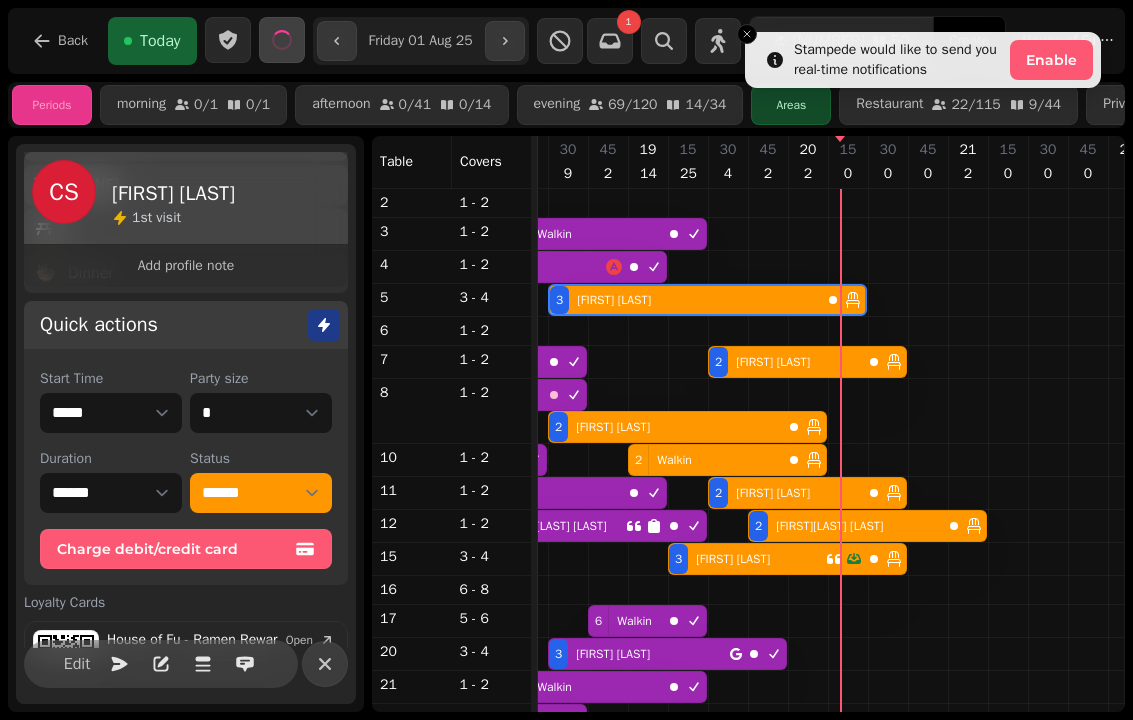 scroll, scrollTop: 0, scrollLeft: 1110, axis: horizontal 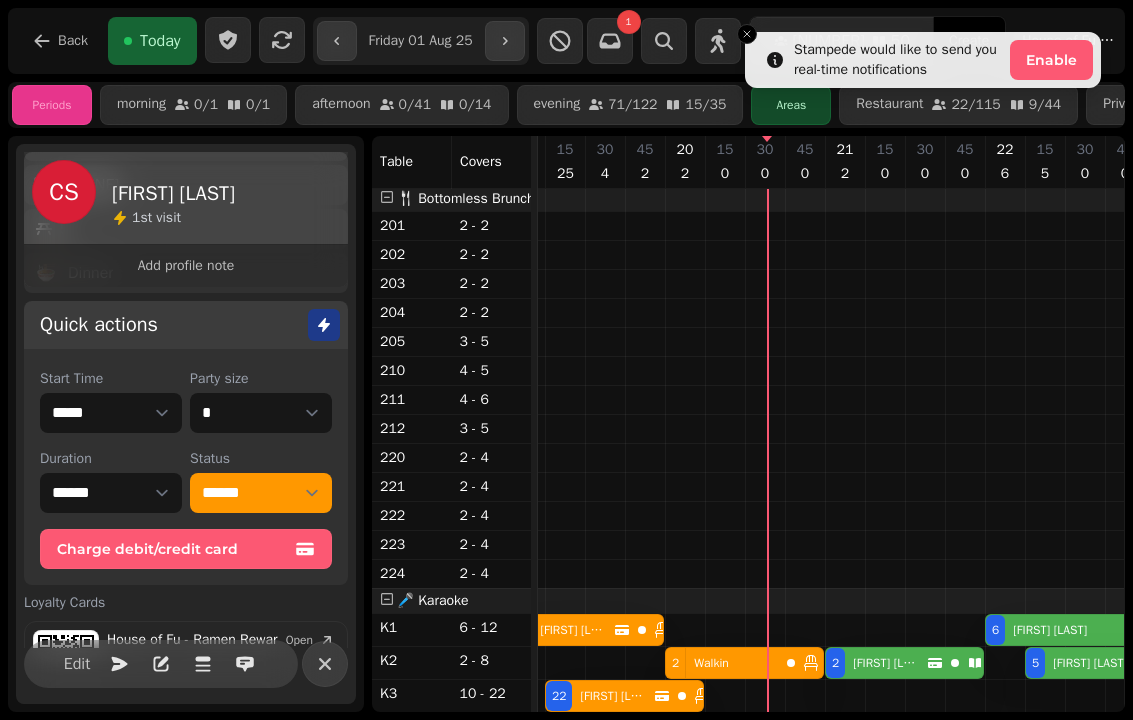 click 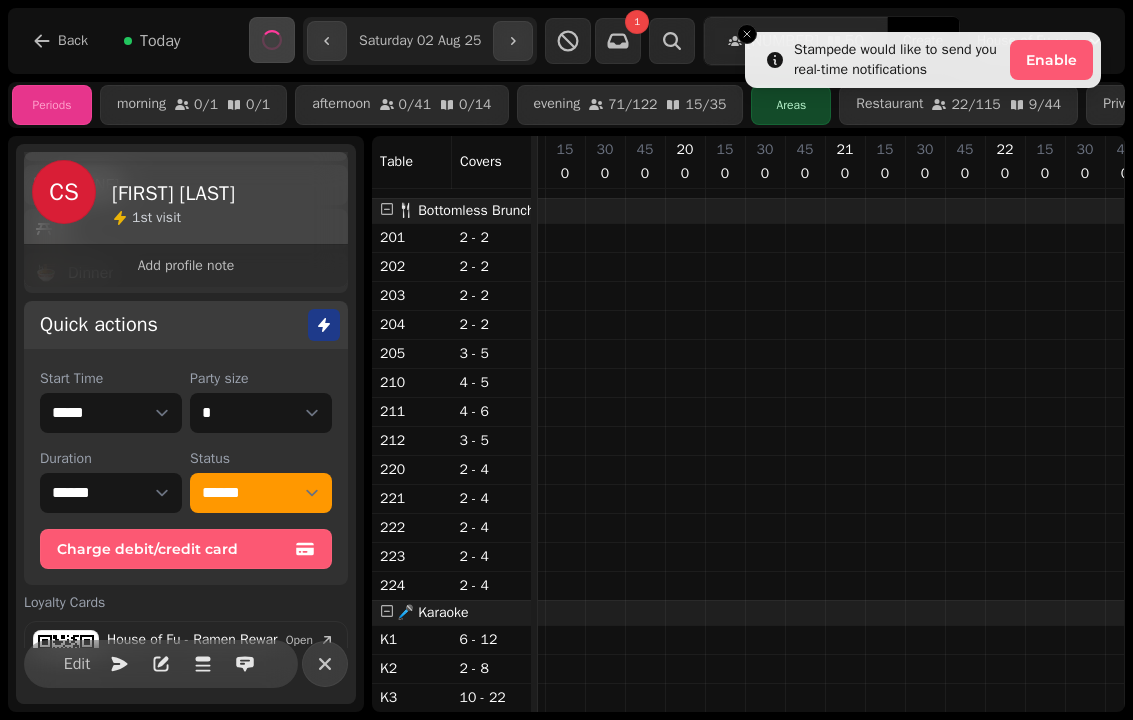 scroll, scrollTop: 0, scrollLeft: 1343, axis: horizontal 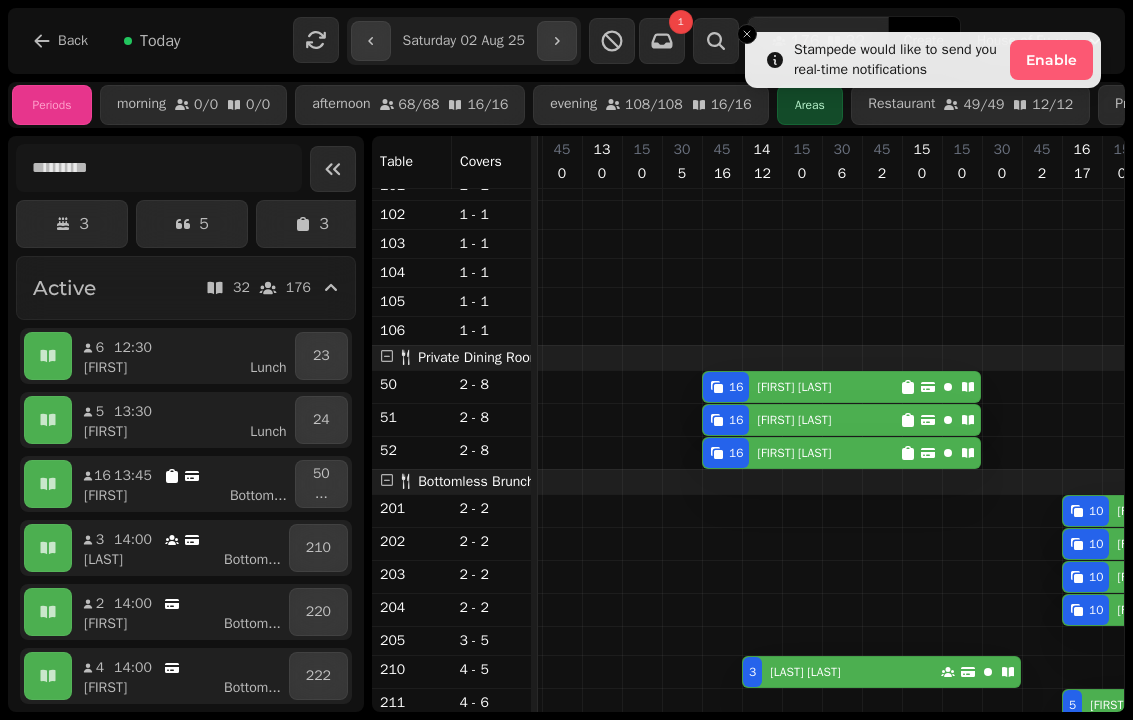 click on "[NUMBER] [FIRST] [LAST]" at bounding box center [801, 387] 